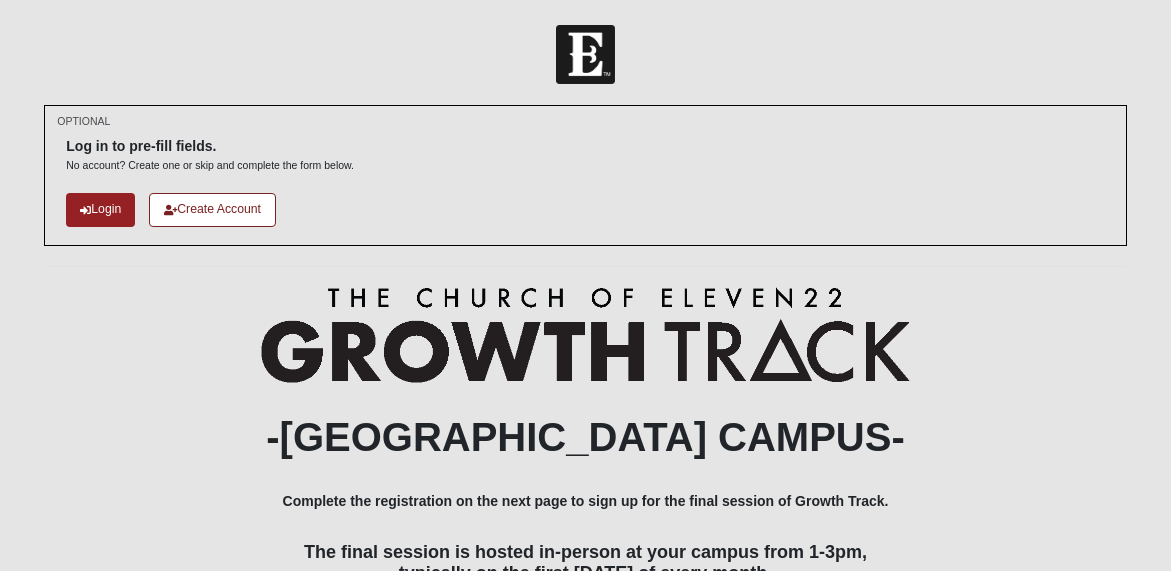 scroll, scrollTop: 0, scrollLeft: 0, axis: both 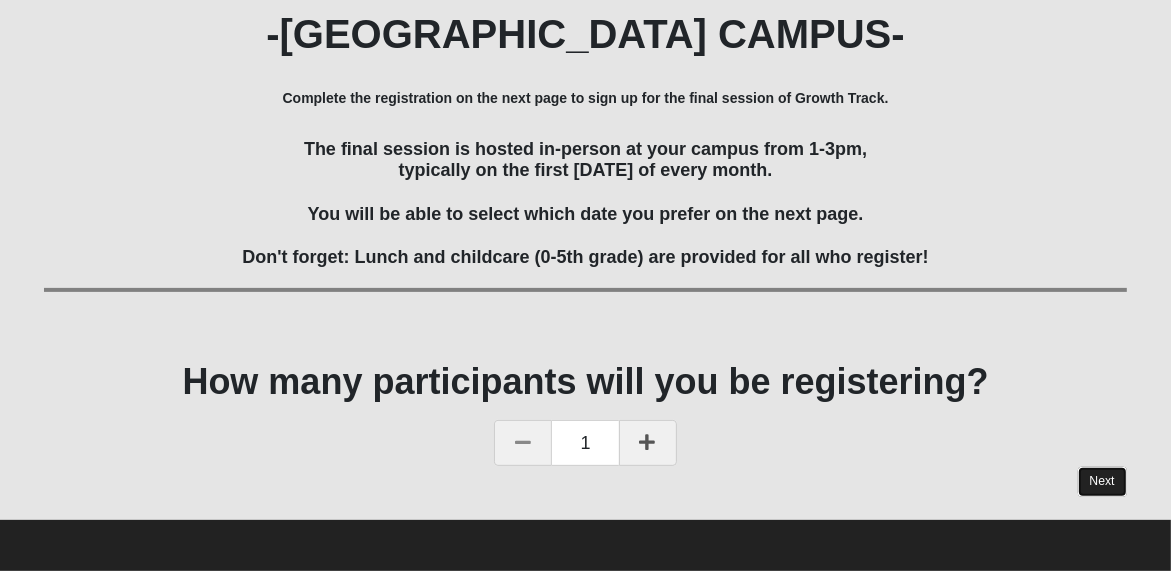 click on "Next" at bounding box center (1102, 481) 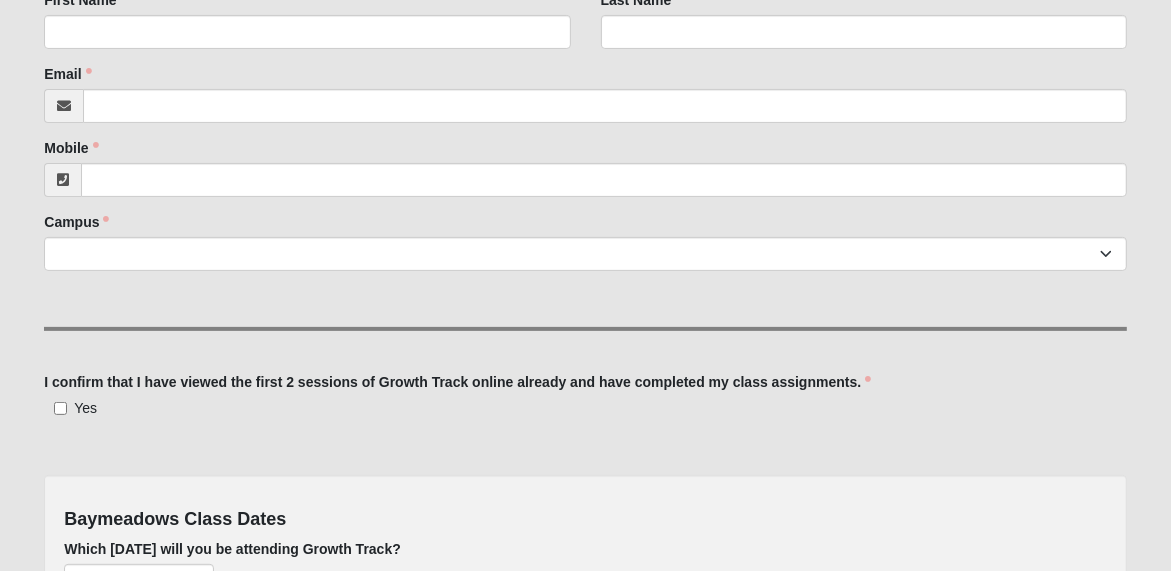 scroll, scrollTop: 0, scrollLeft: 0, axis: both 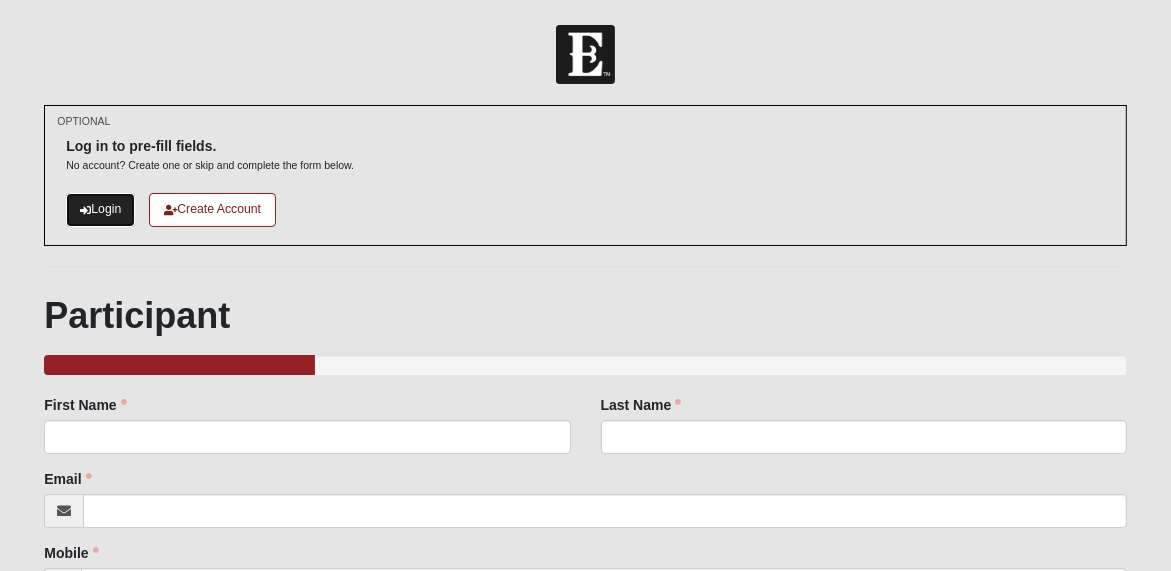 click on "Login" at bounding box center [100, 209] 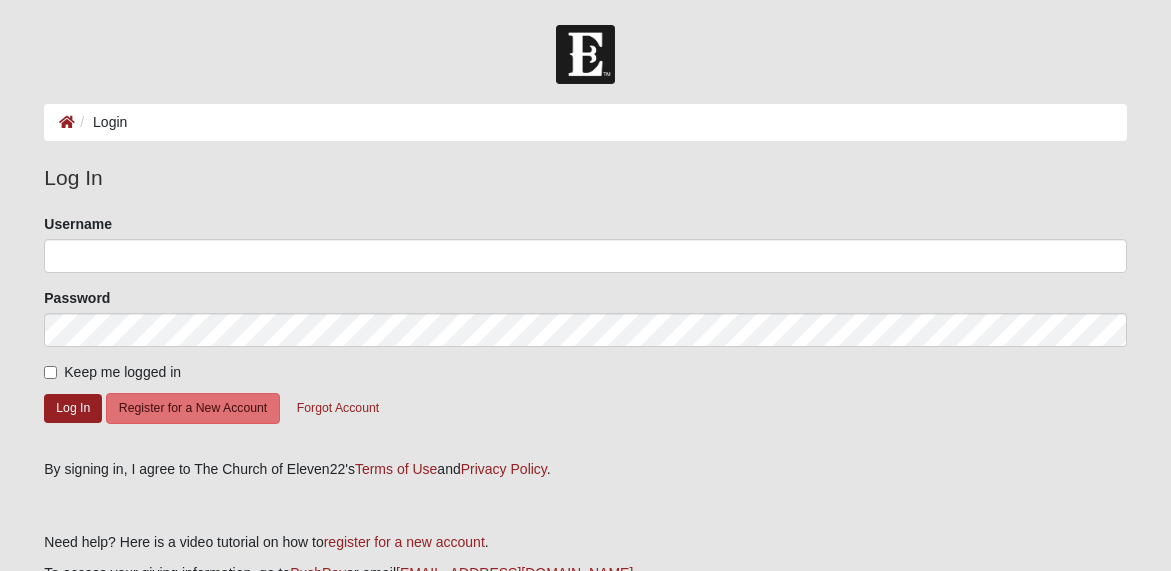 scroll, scrollTop: 0, scrollLeft: 0, axis: both 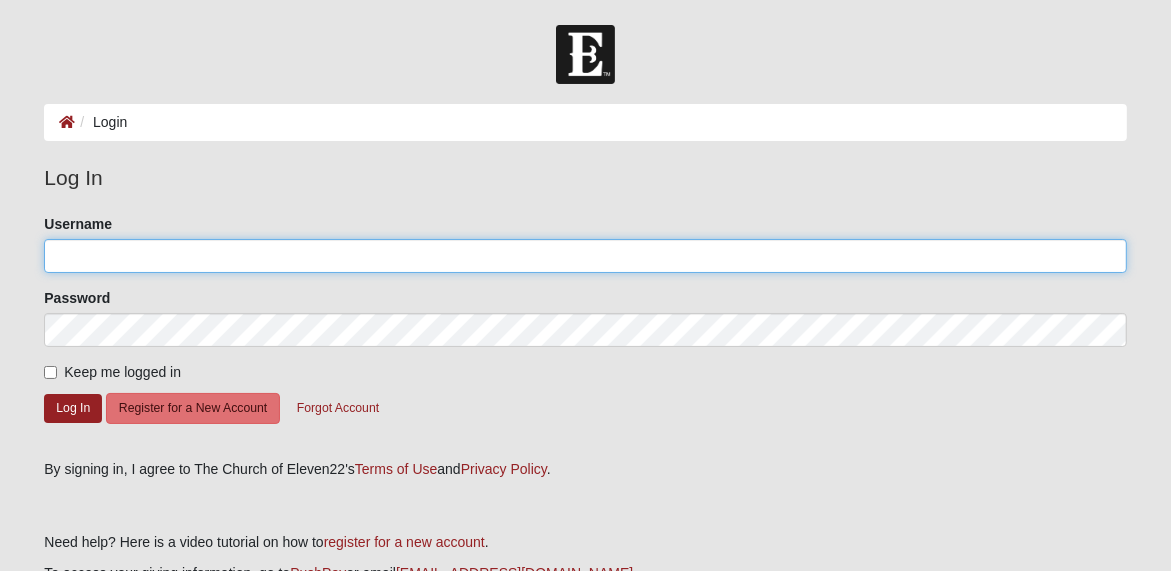 click on "Username" 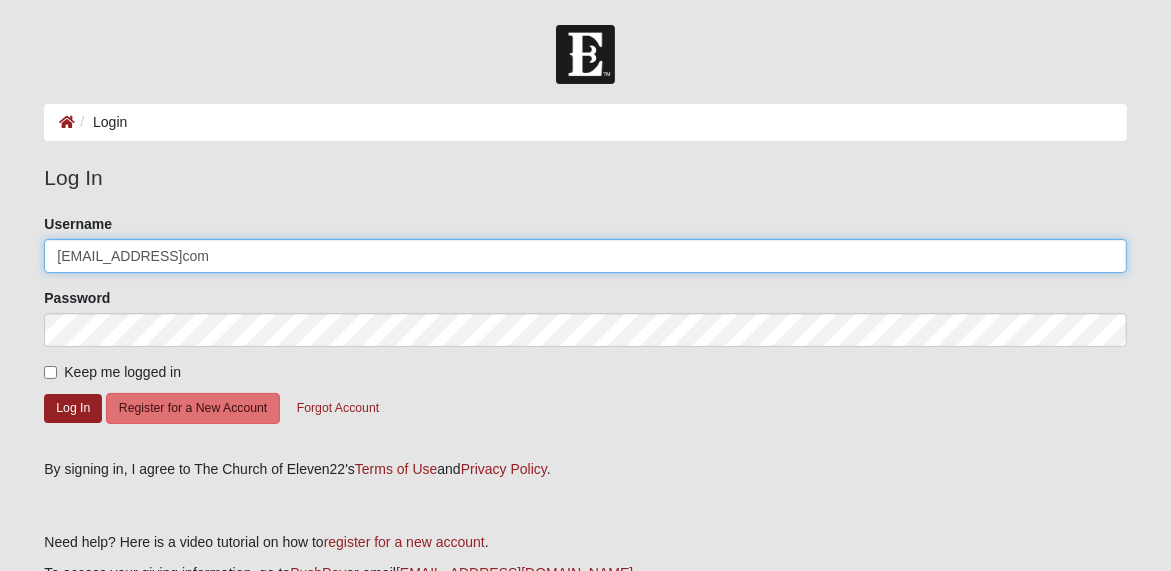 type on "lizglen13@aolcom" 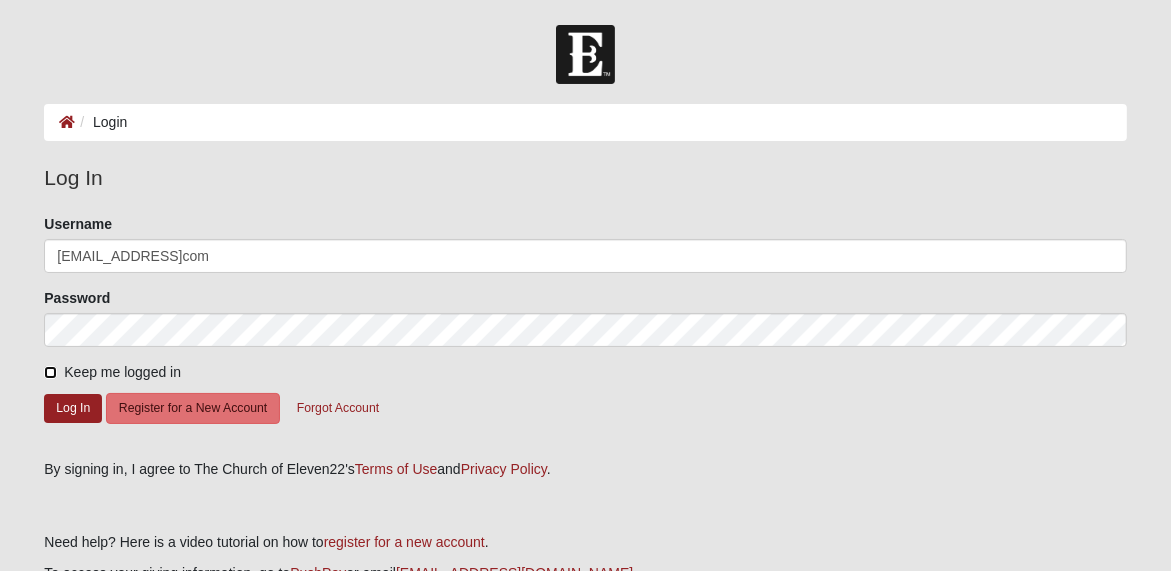 click on "Keep me logged in" at bounding box center (50, 372) 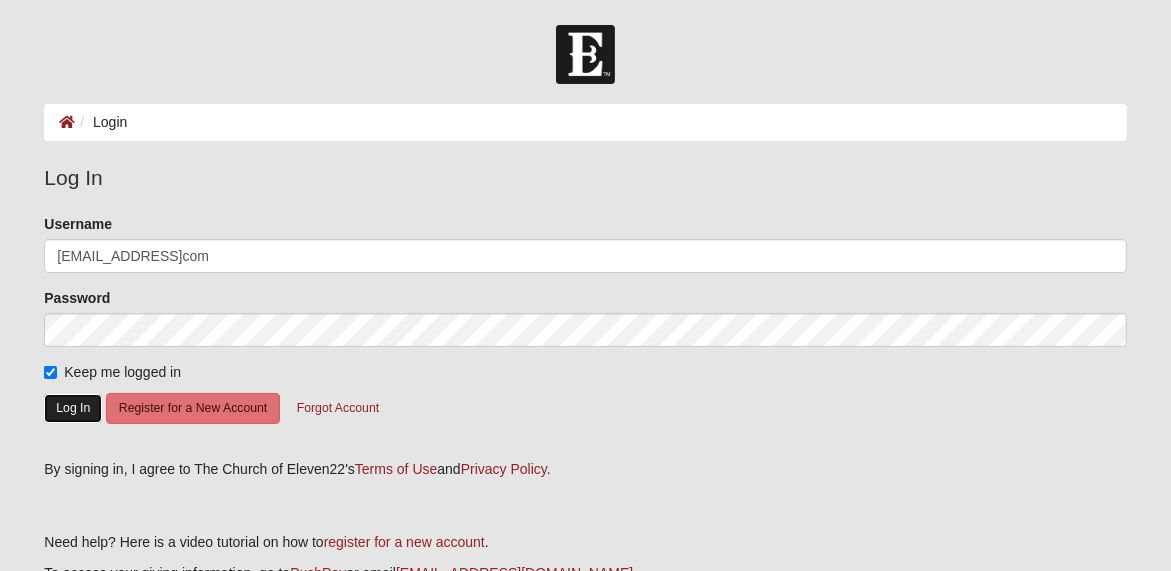 click on "Log In" 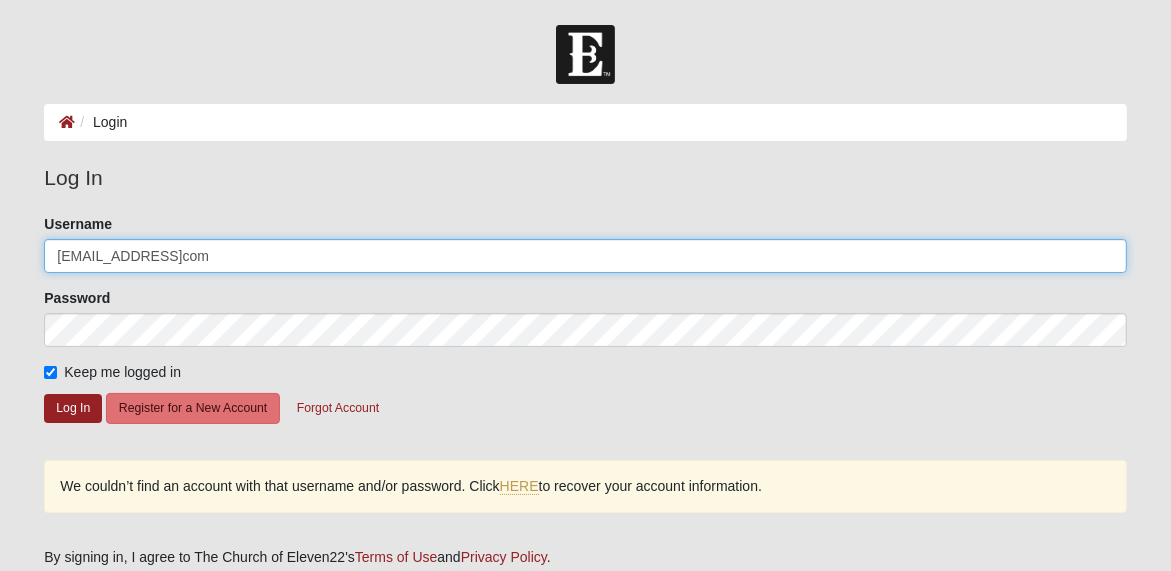 drag, startPoint x: 156, startPoint y: 260, endPoint x: 153, endPoint y: 250, distance: 10.440307 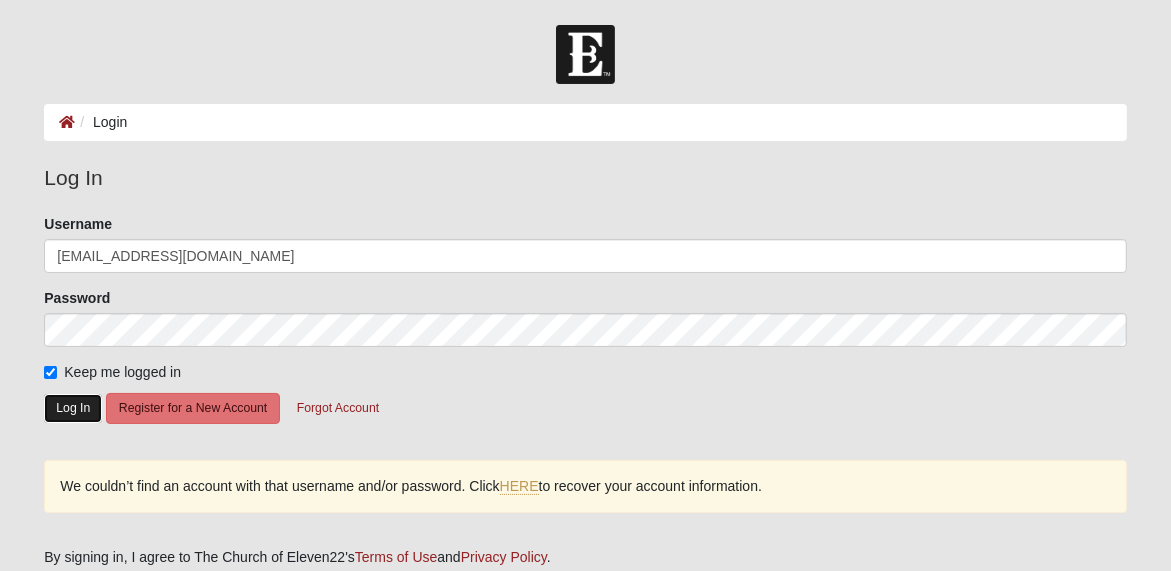 click on "Log In" 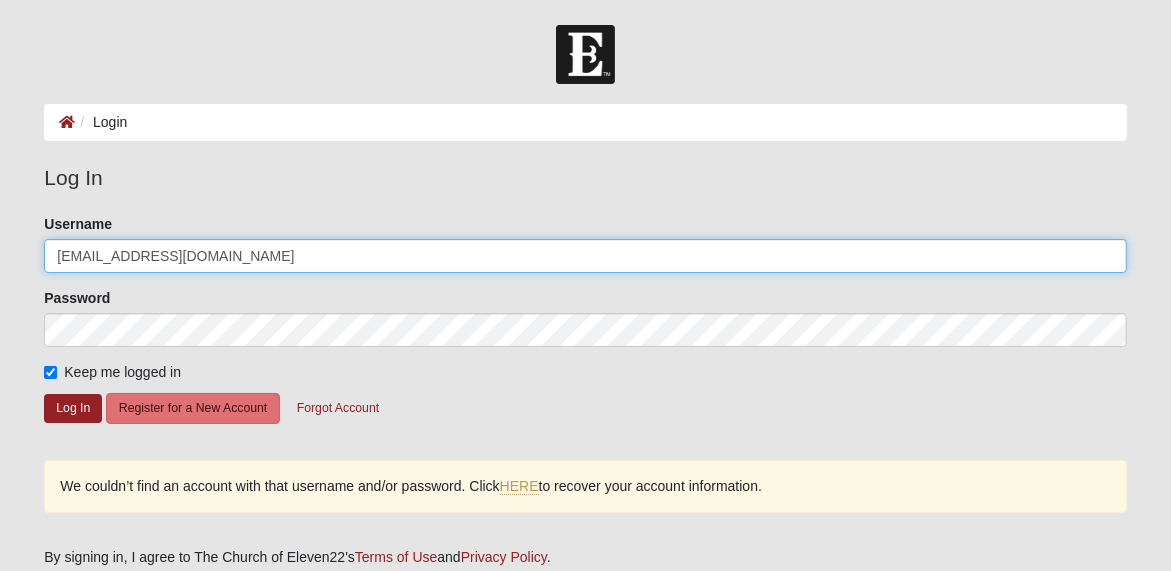 click on "[EMAIL_ADDRESS][DOMAIN_NAME]" 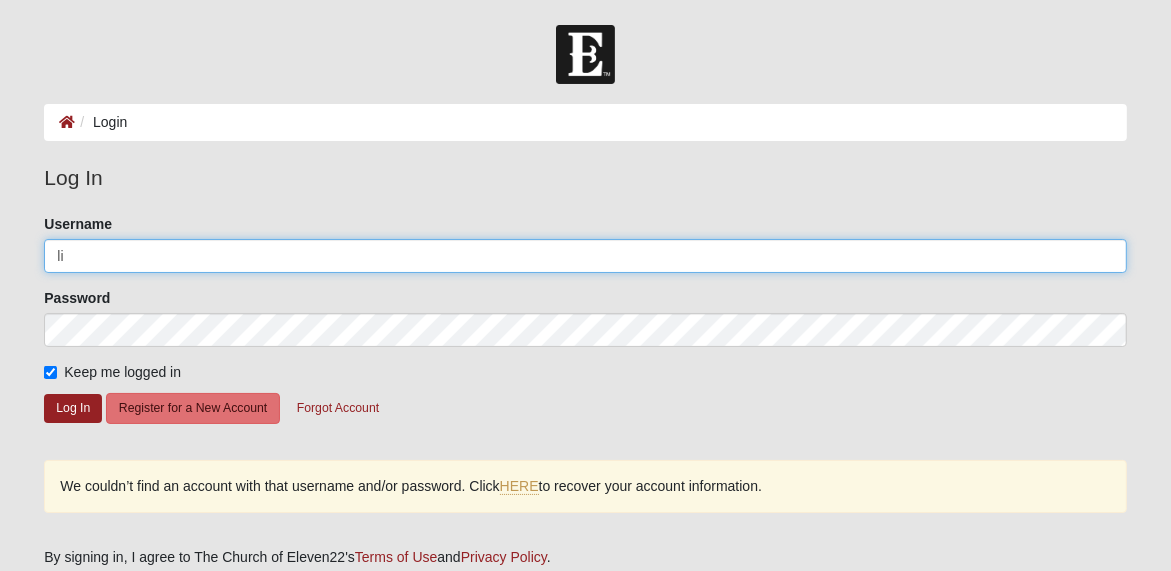 type on "l" 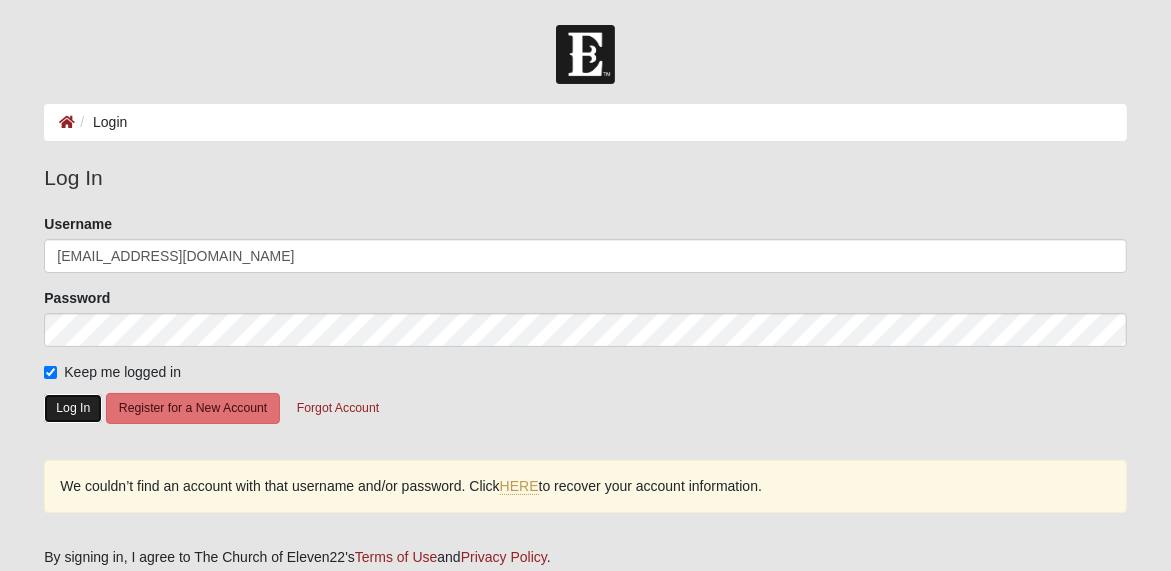 click on "Log In" 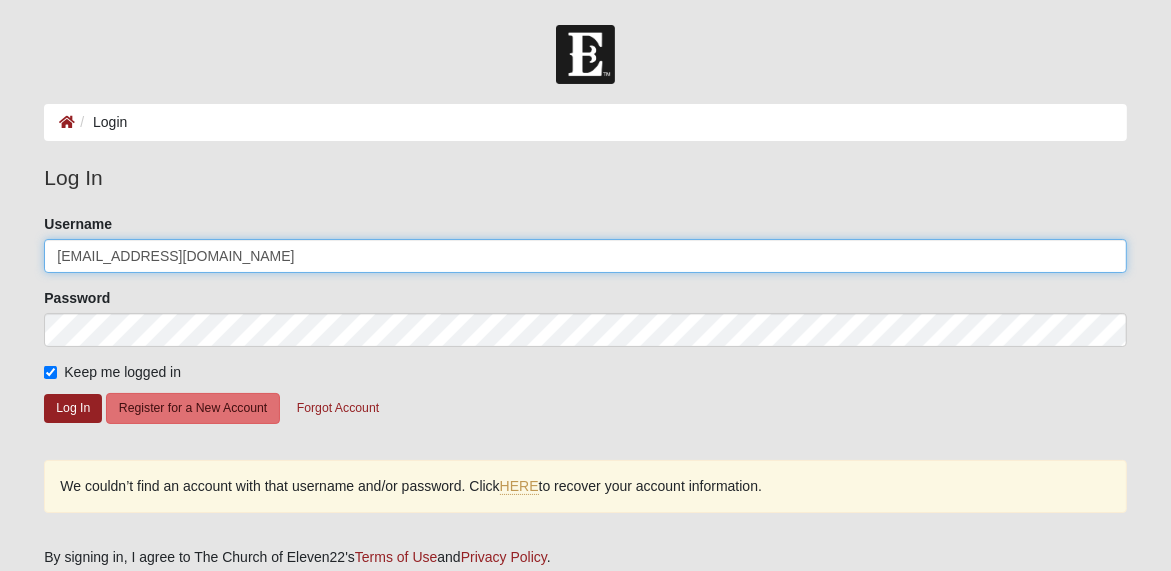 click on "[EMAIL_ADDRESS][DOMAIN_NAME]" 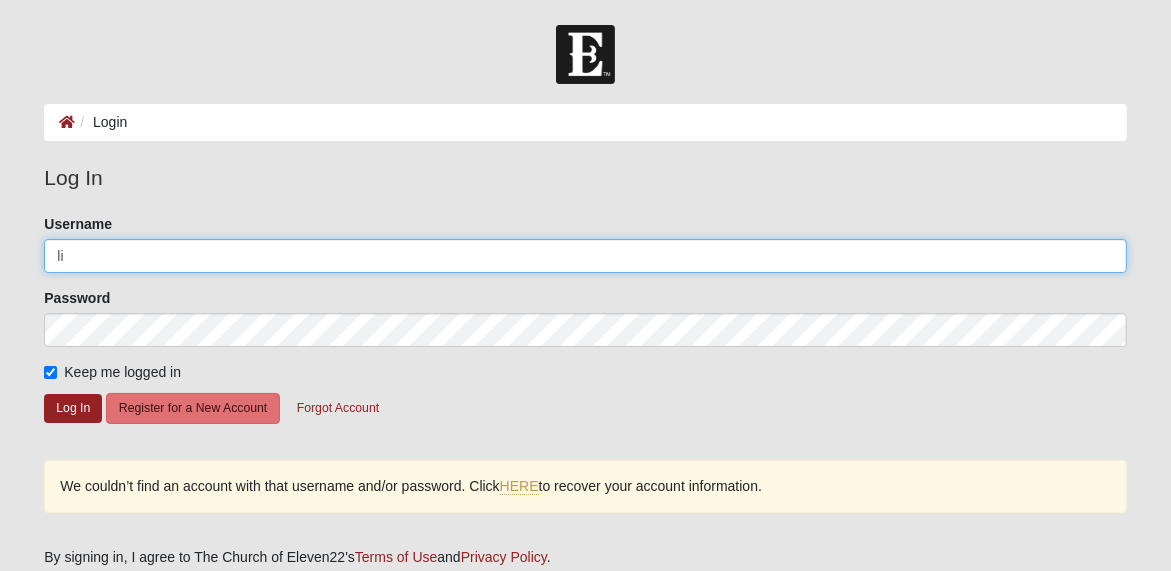 type on "l" 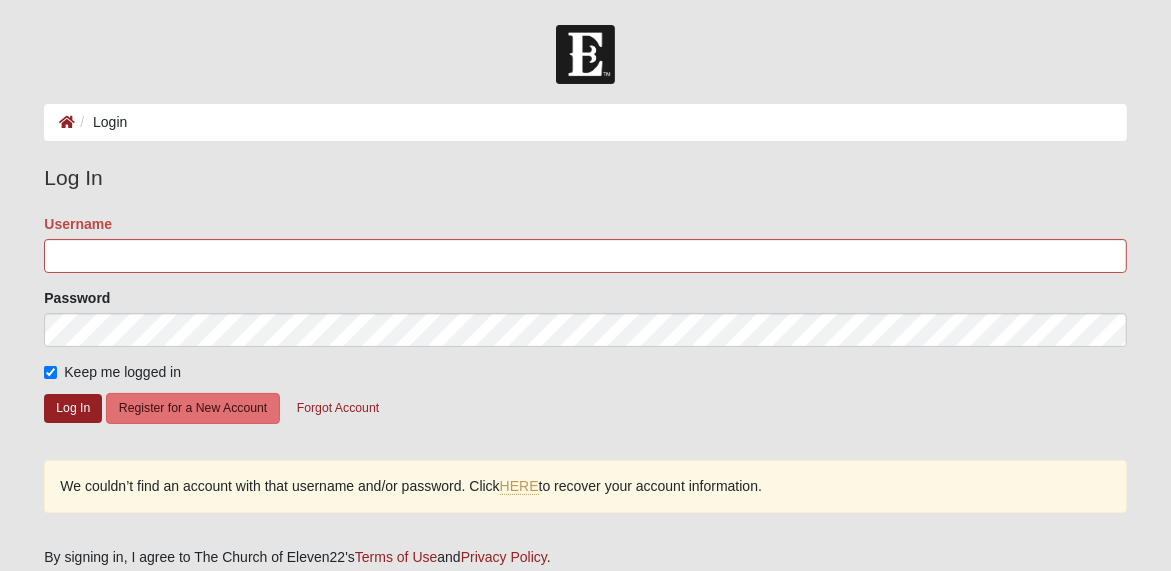 click on "Keep me logged in" 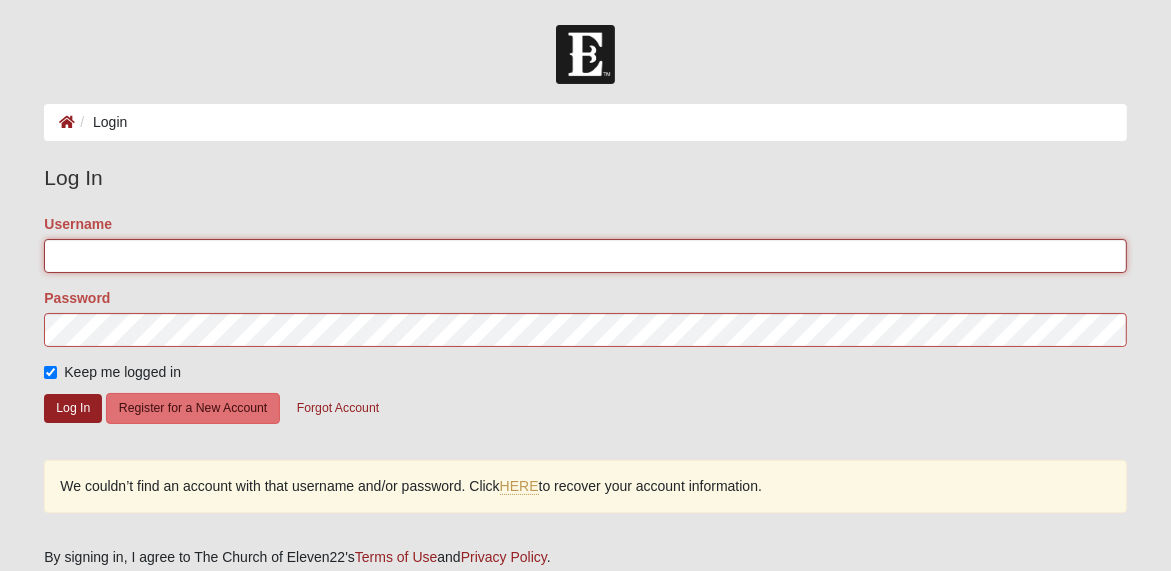 click on "Username" 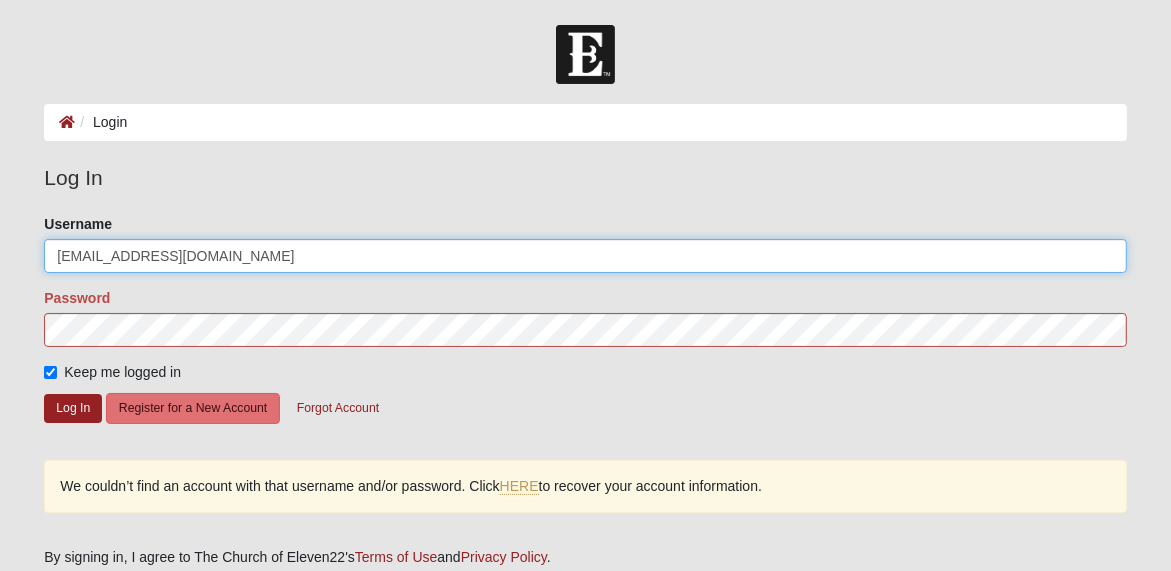 type on "[EMAIL_ADDRESS][DOMAIN_NAME]" 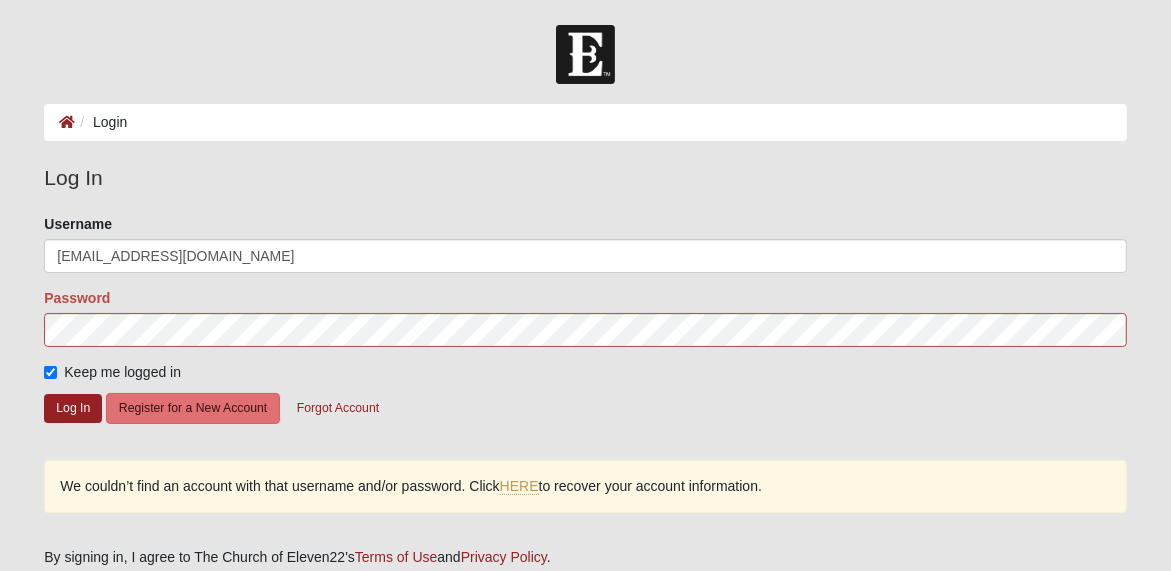click on "Please correct the following:    Username    lizglen13@aol.com     Password      Keep me logged in Log In Register for a New Account Forgot Account" at bounding box center (585, 330) 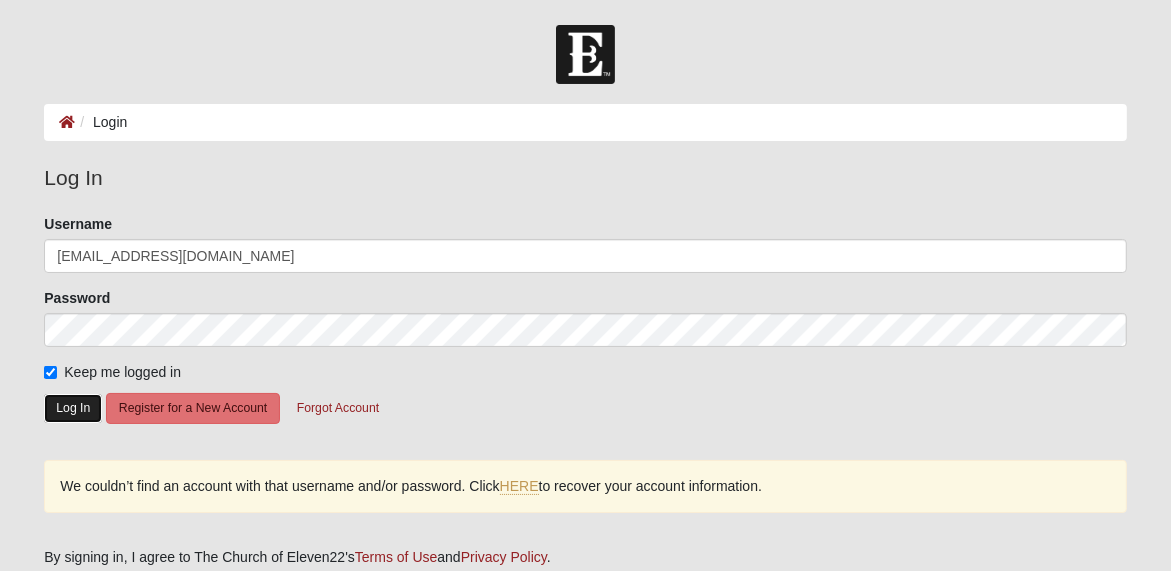 click on "Log In" 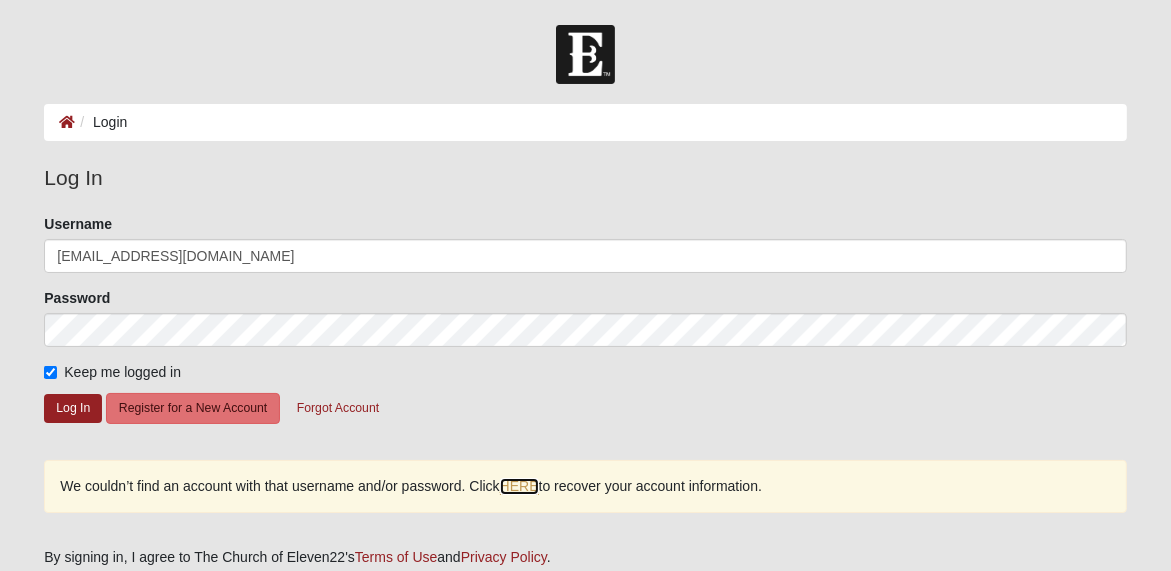 click on "HERE" at bounding box center (519, 486) 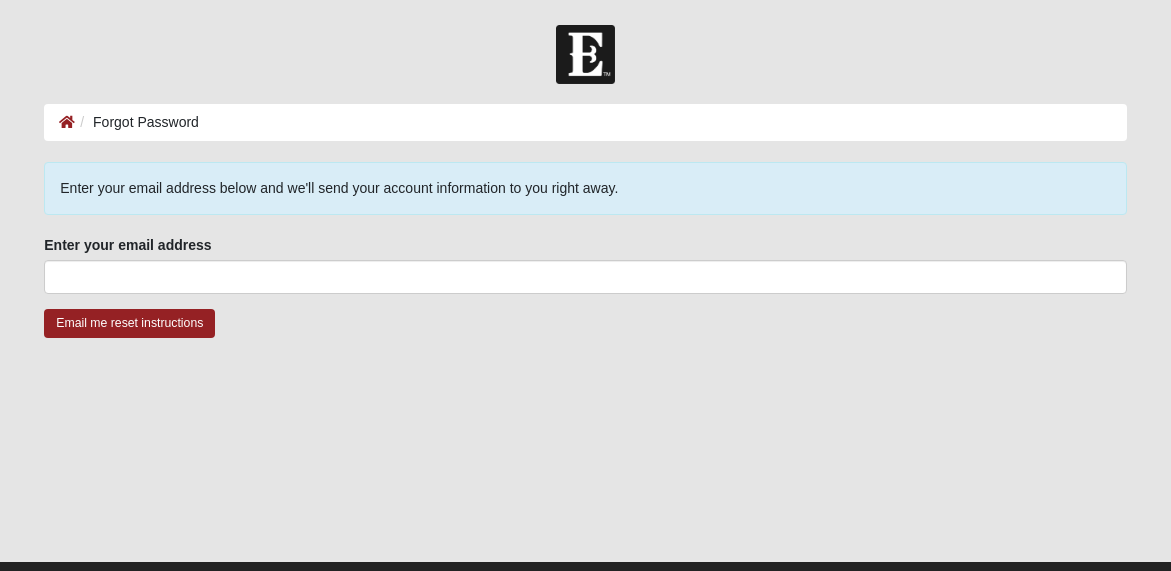 scroll, scrollTop: 0, scrollLeft: 0, axis: both 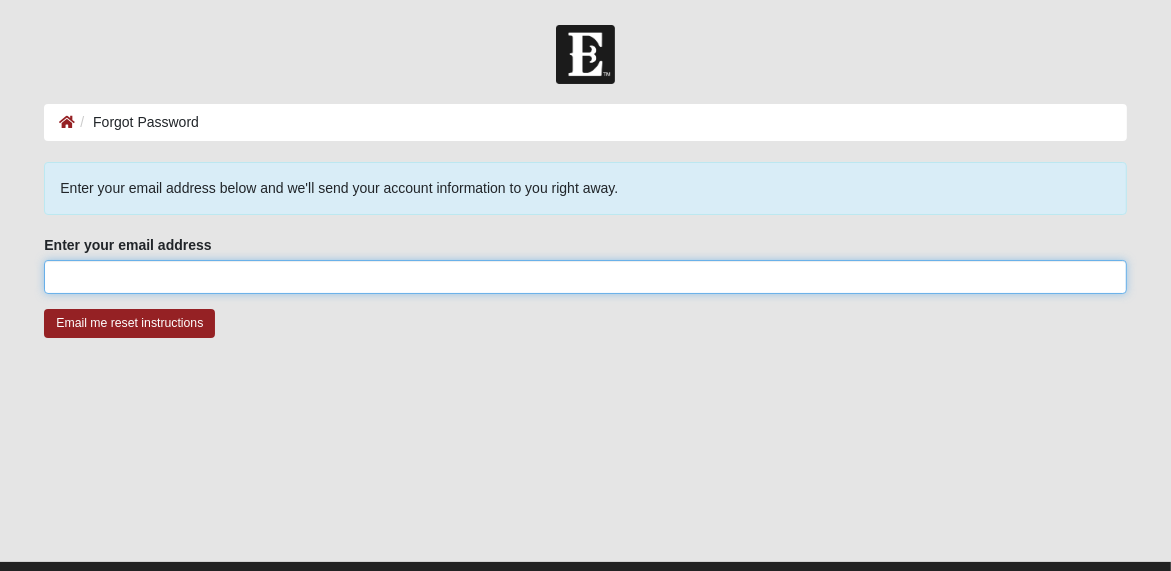 click on "Enter your email address" at bounding box center (585, 277) 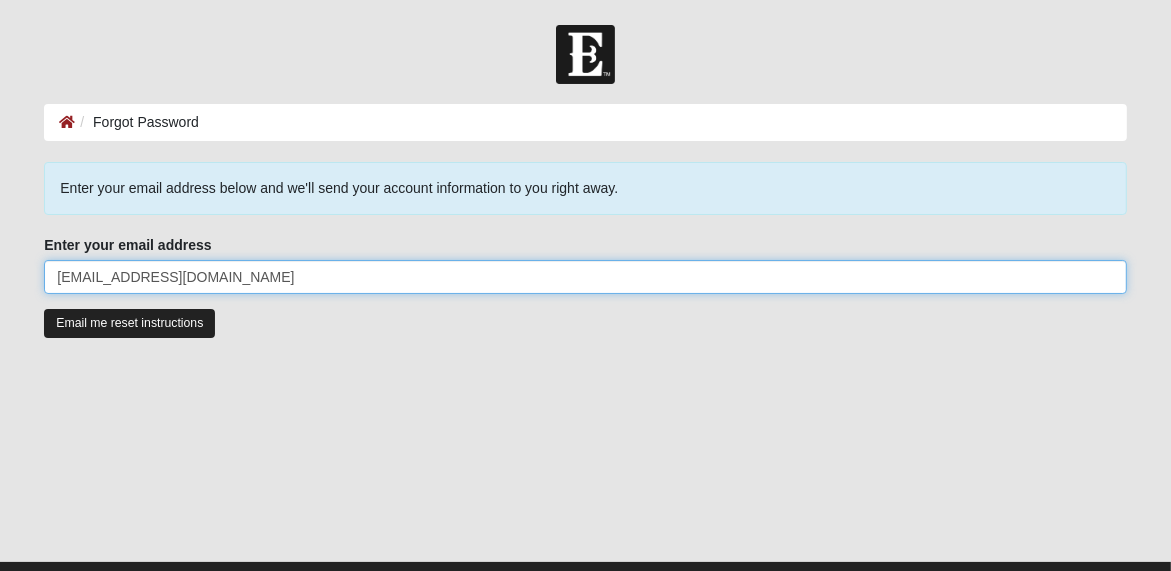 type on "[EMAIL_ADDRESS][DOMAIN_NAME]" 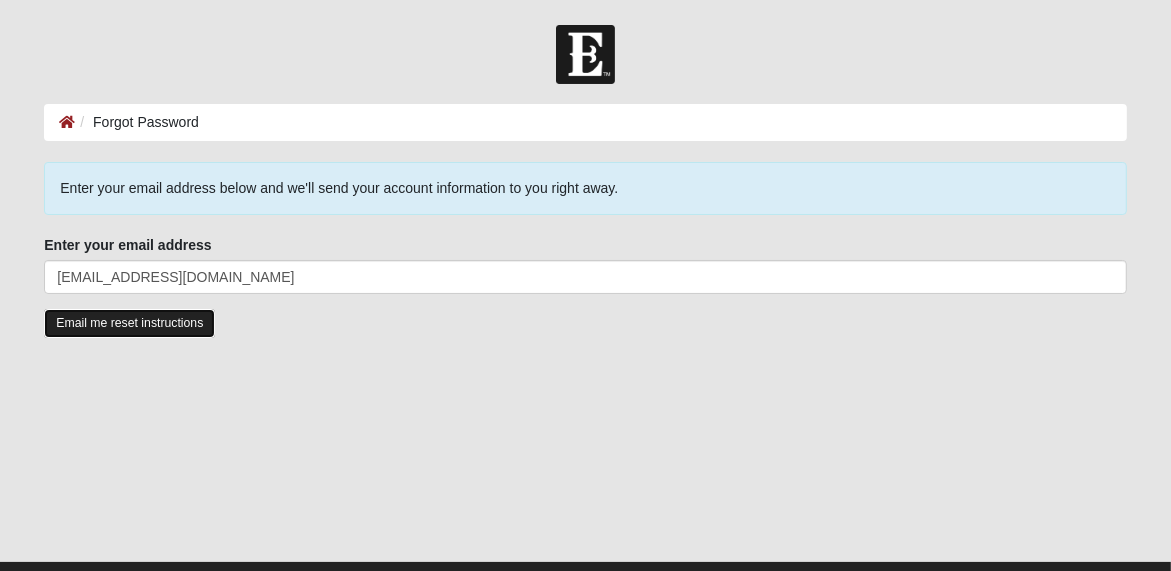 click on "Email me reset instructions" at bounding box center (129, 323) 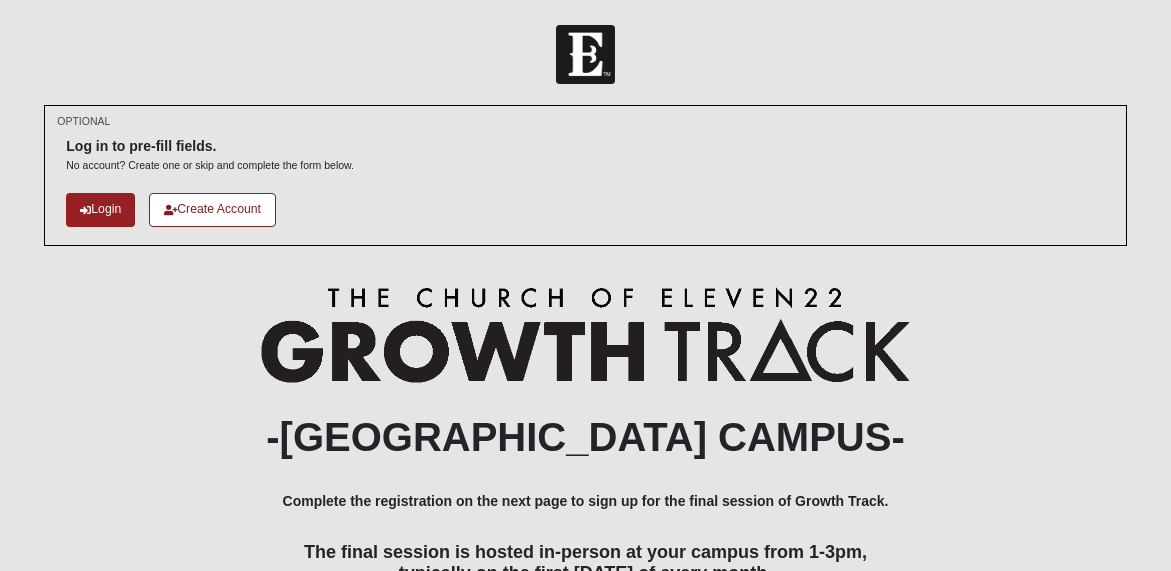 scroll, scrollTop: 0, scrollLeft: 0, axis: both 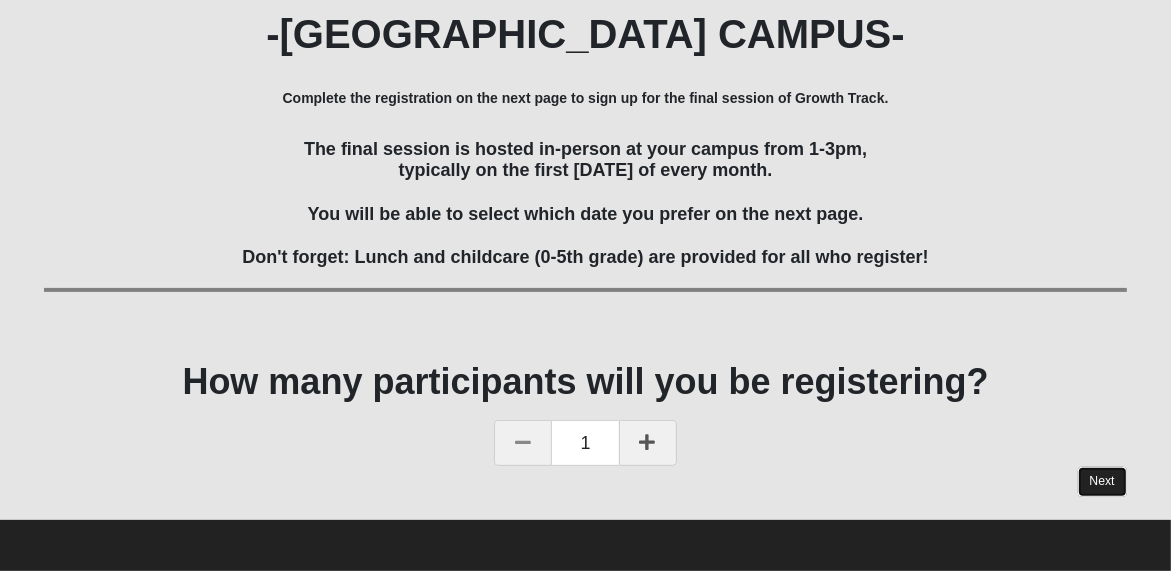 click on "Next" at bounding box center [1102, 481] 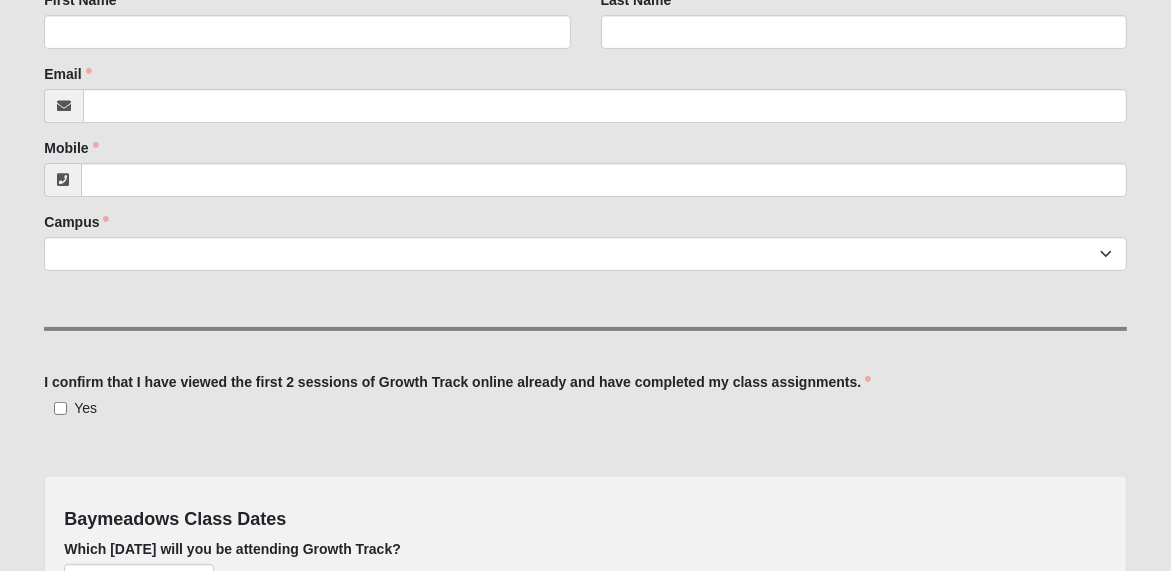 scroll, scrollTop: 0, scrollLeft: 0, axis: both 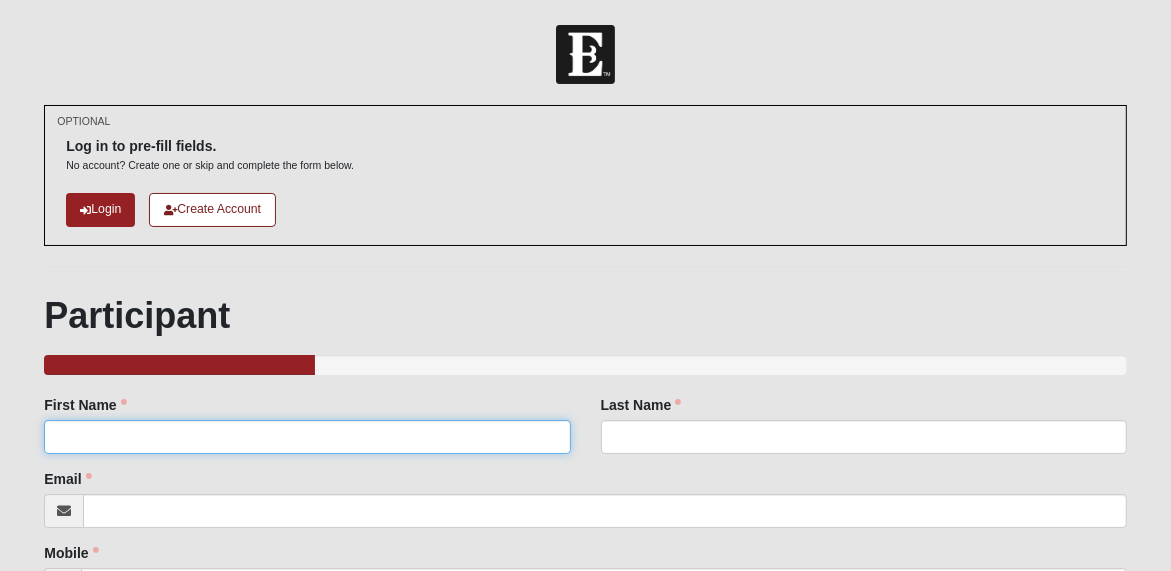 click on "First Name" at bounding box center (307, 437) 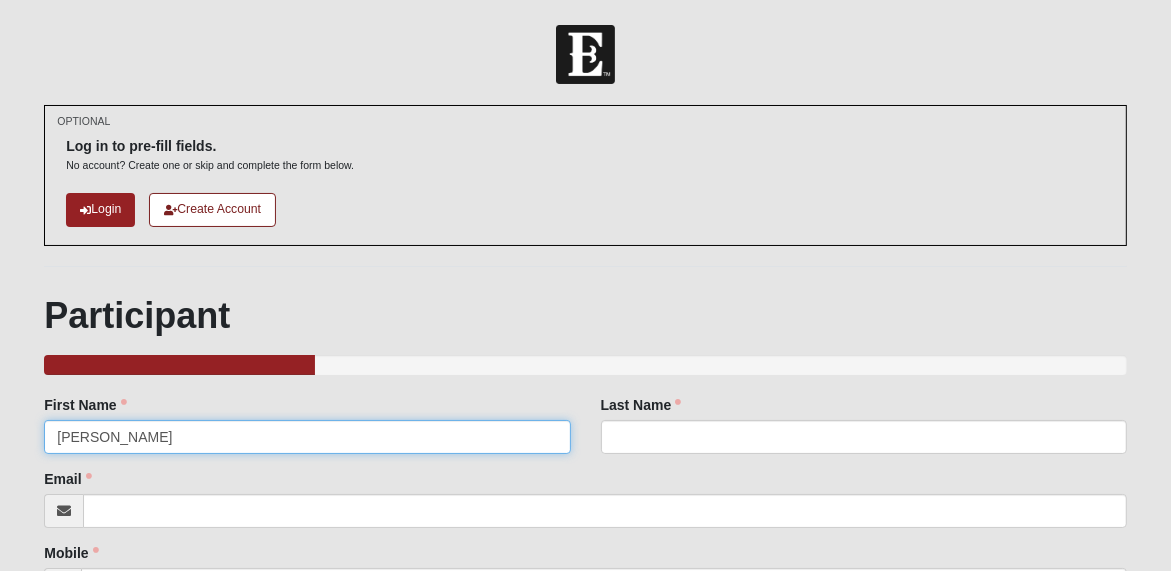 type on "Liz" 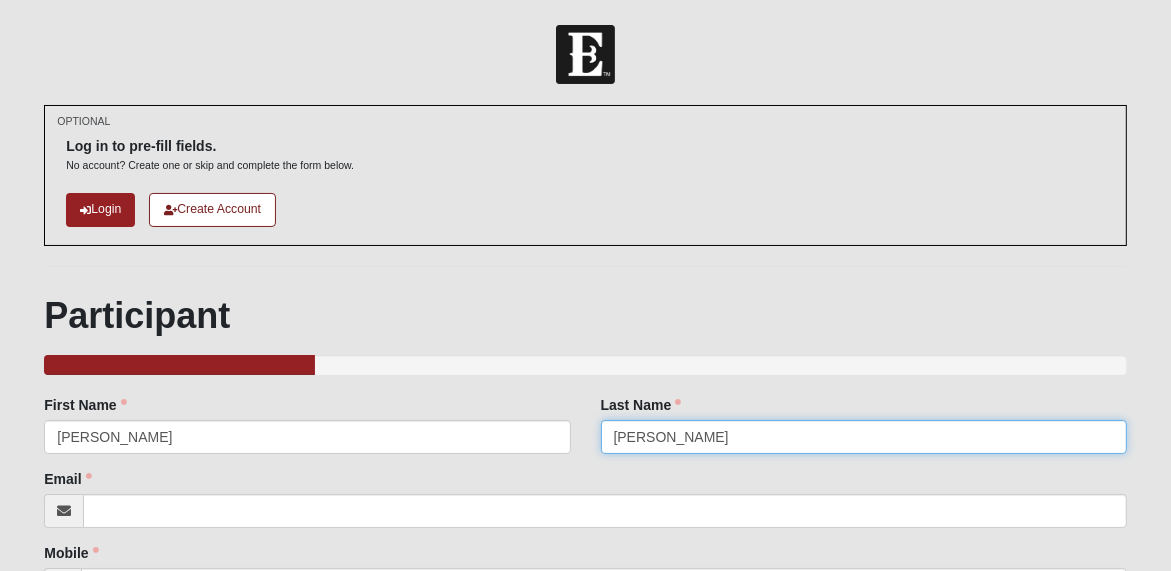 type on "Melton" 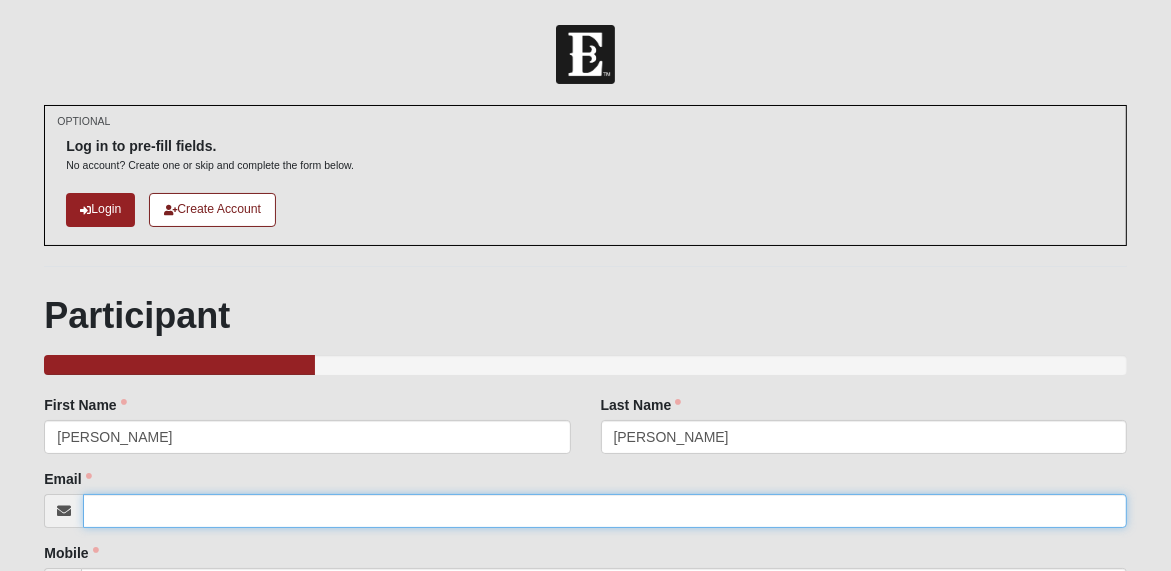 click on "Email" at bounding box center (604, 511) 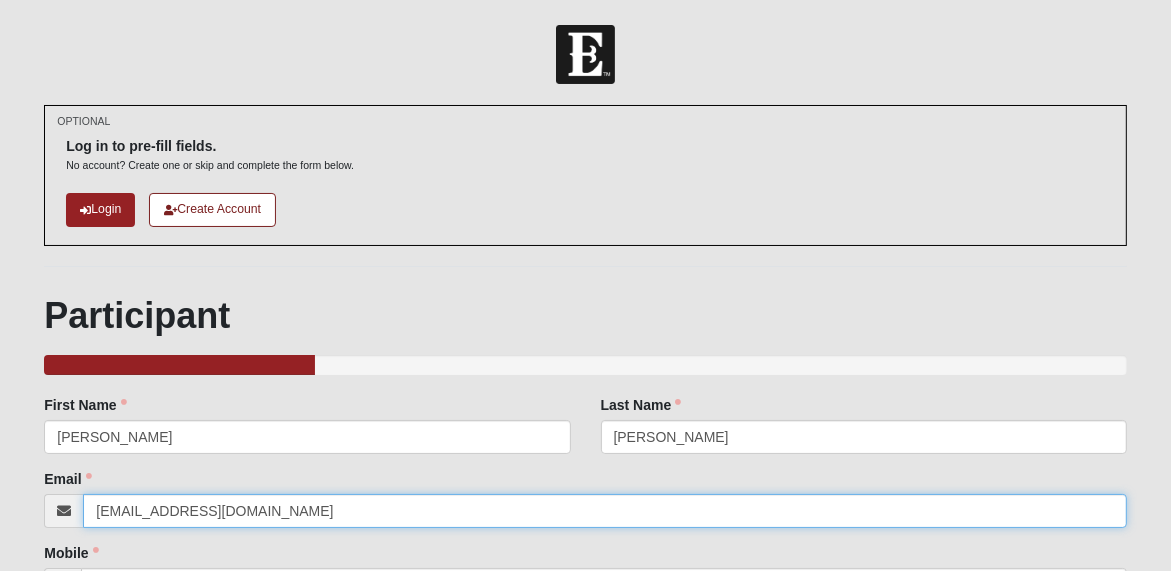 type on "[EMAIL_ADDRESS][DOMAIN_NAME]" 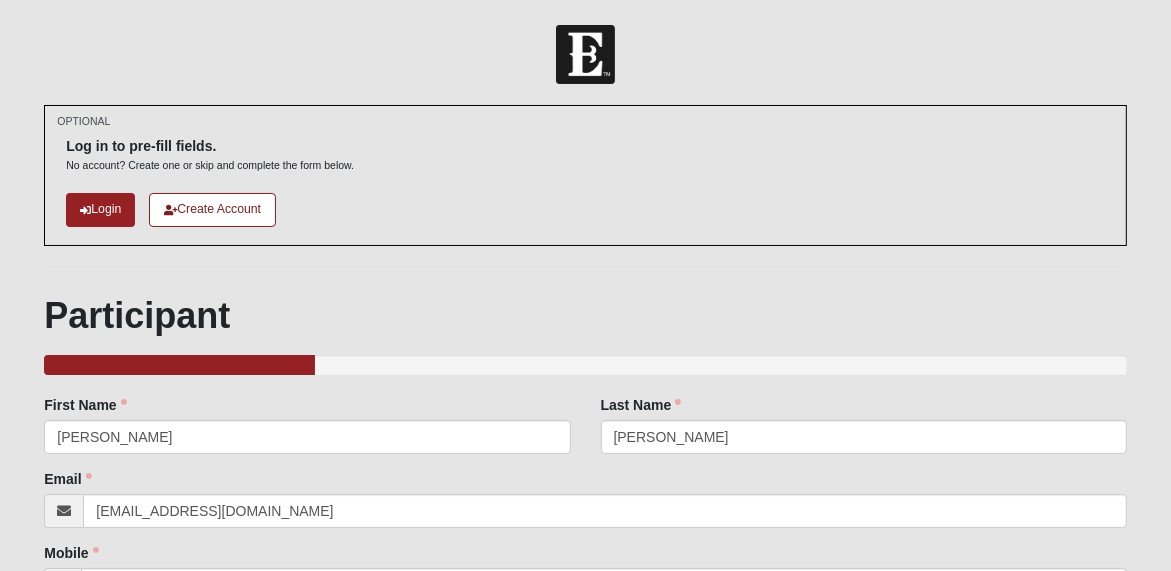 click on "Participant" at bounding box center [585, 315] 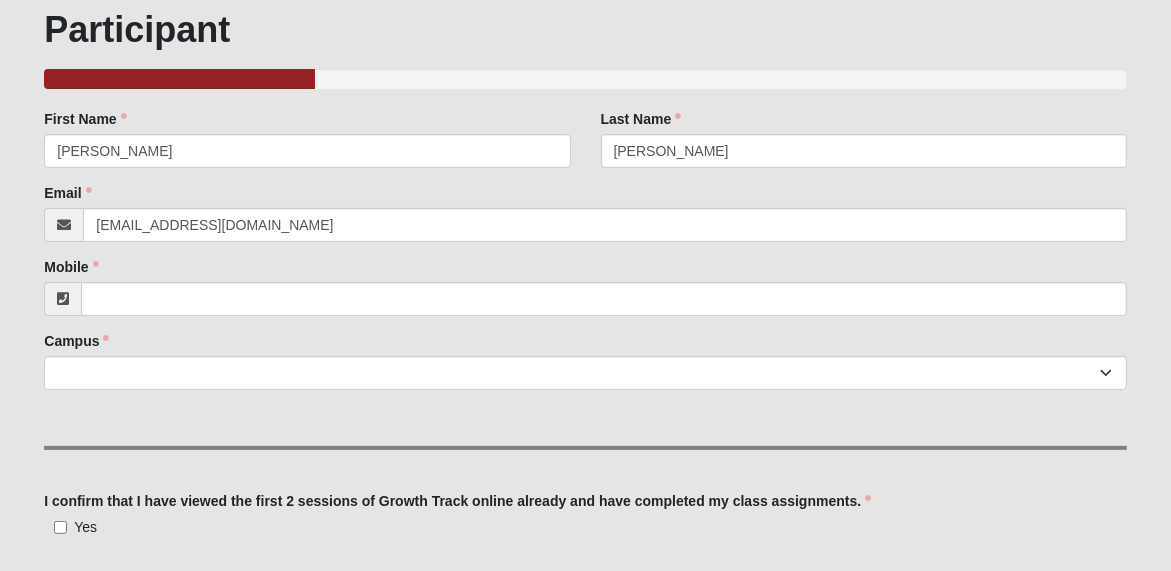 scroll, scrollTop: 287, scrollLeft: 0, axis: vertical 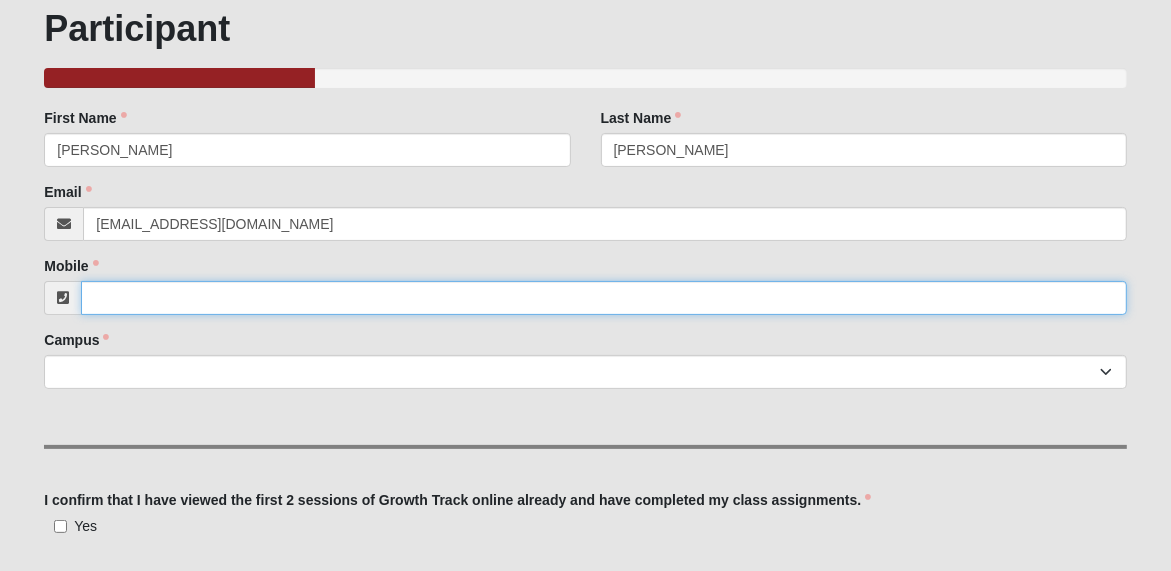 click on "Mobile" at bounding box center [603, 298] 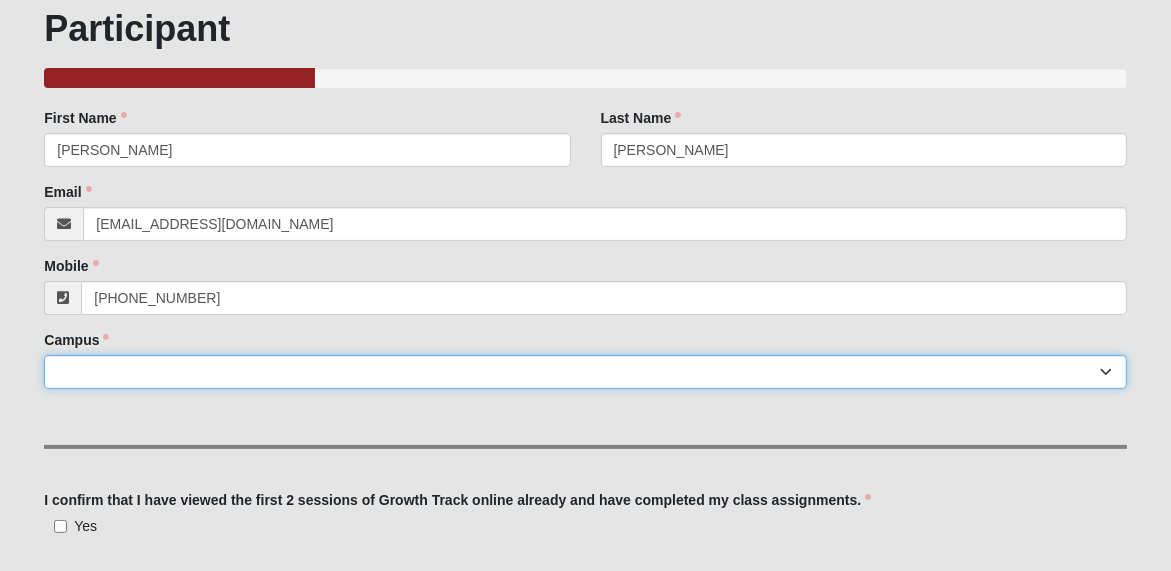 type on "(850) 304-1749" 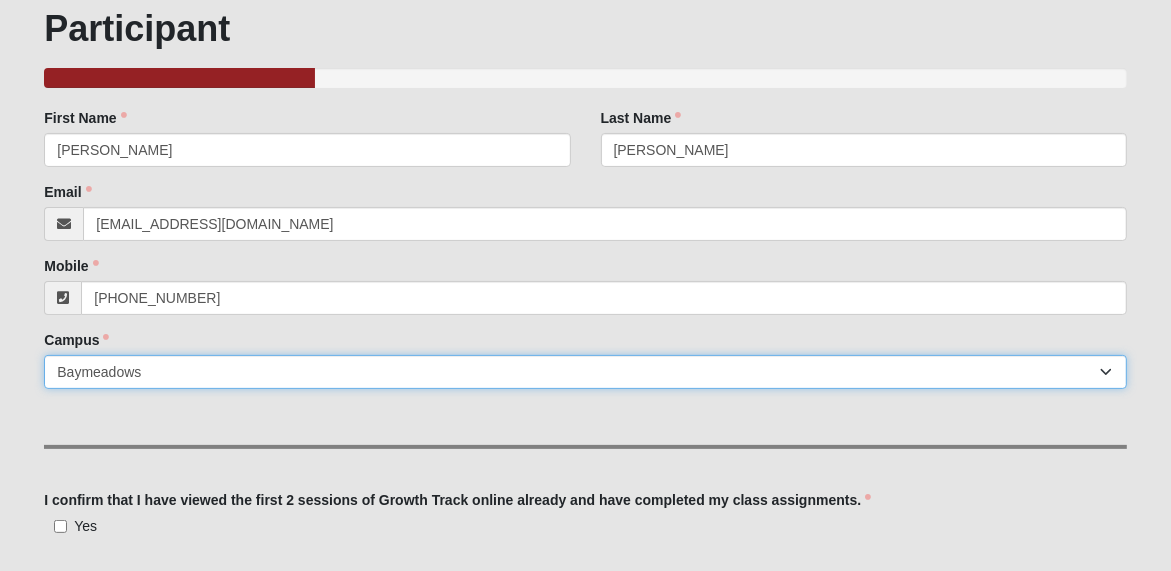 click on "Baymeadows" at bounding box center [0, 0] 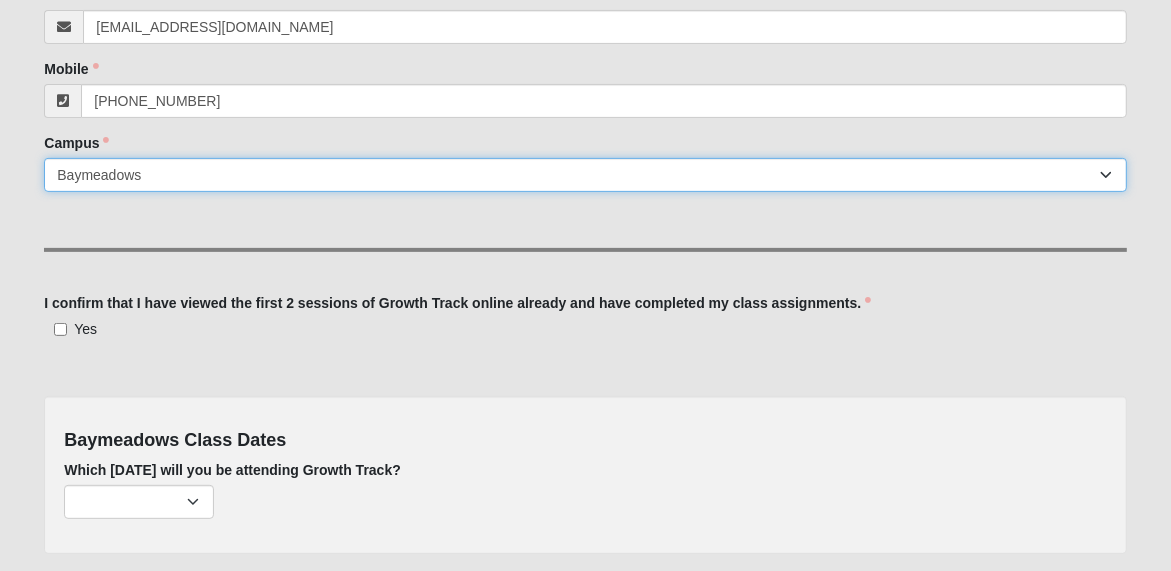 scroll, scrollTop: 530, scrollLeft: 0, axis: vertical 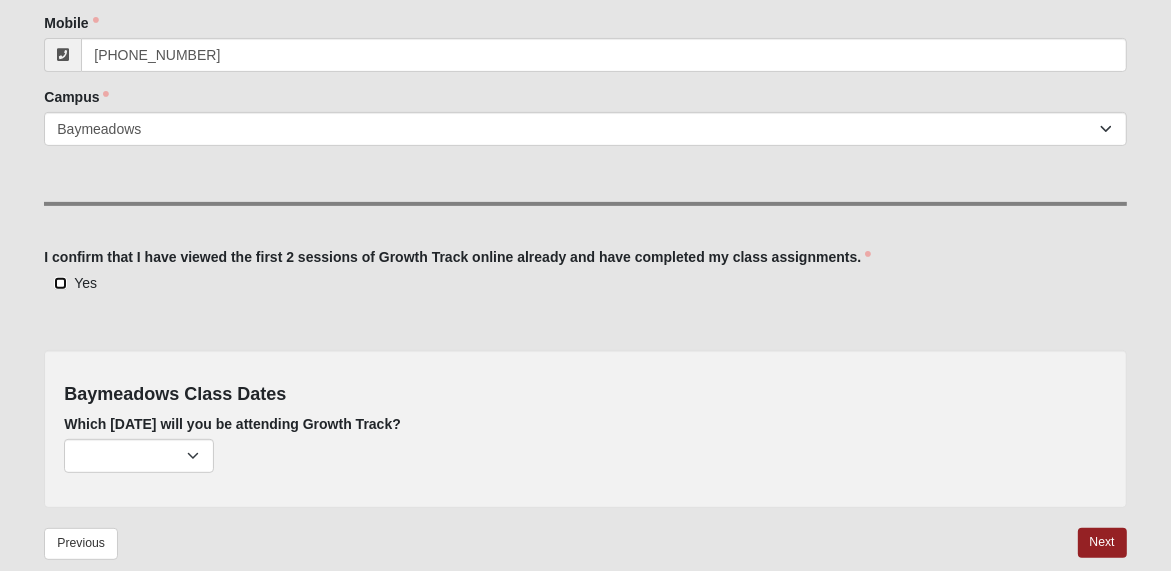click on "Yes" at bounding box center [60, 283] 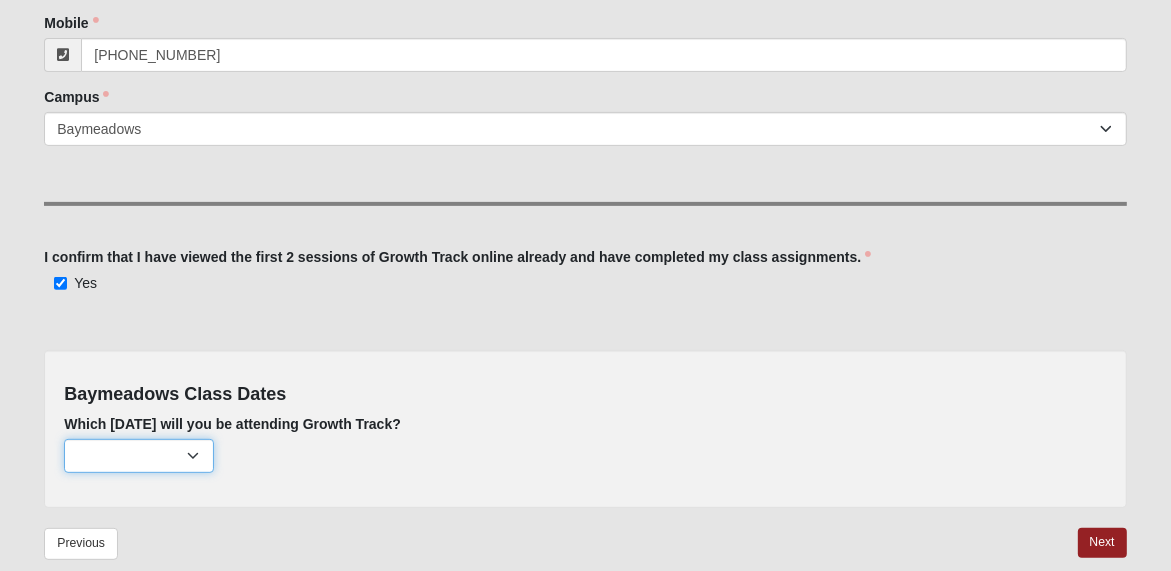 click on "February 2nd (none remaining)
March 2nd (none remaining)
April 6th (none remaining)
May 4th (none remaining)
May 11th (none remaining)
May 25th (none remaining)
June 1st (none remaining)
July 13th (37 remaining)
August 3rd (46 remaining)
September 7th (50 remaining)
October 5th (50 remaining)
November 2nd (50 remaining)
December 7th (49 remaining)" at bounding box center (139, 456) 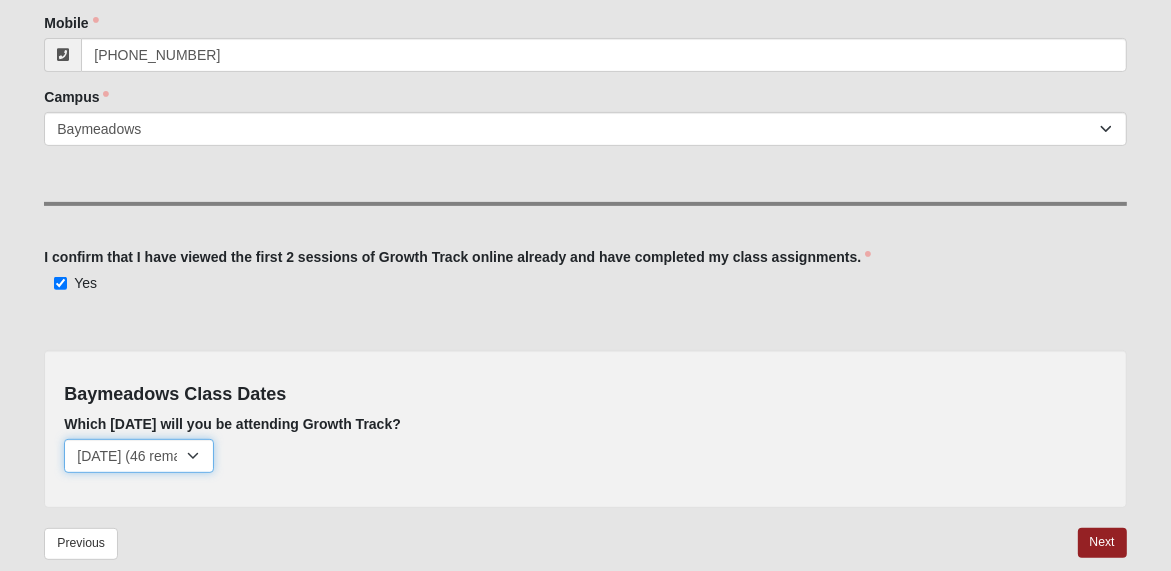 click on "August 3rd (46 remaining)" at bounding box center [0, 0] 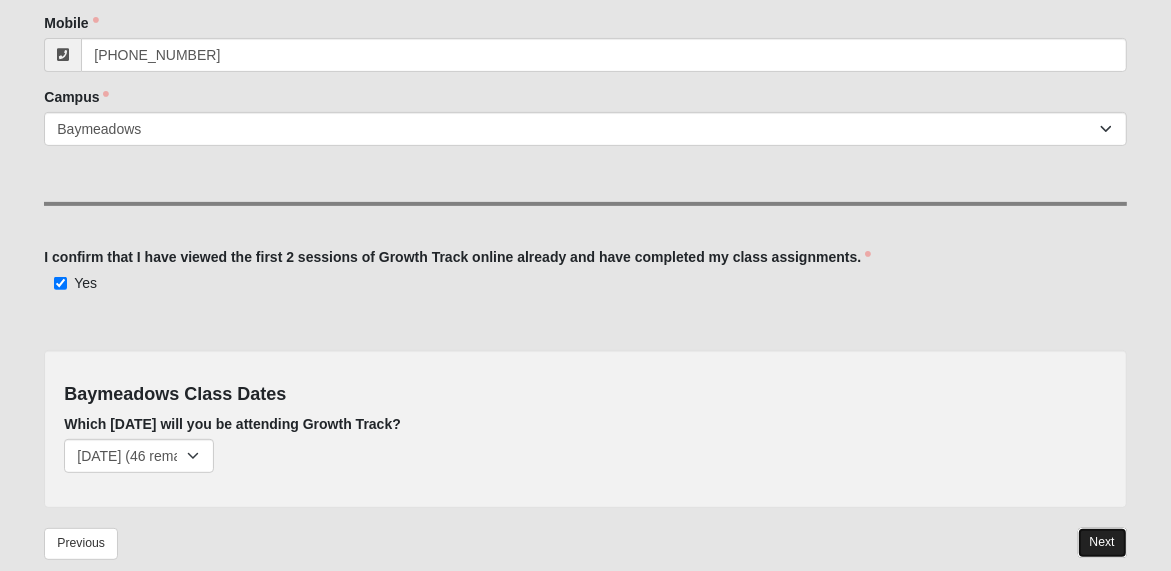 click on "Next" at bounding box center (1102, 542) 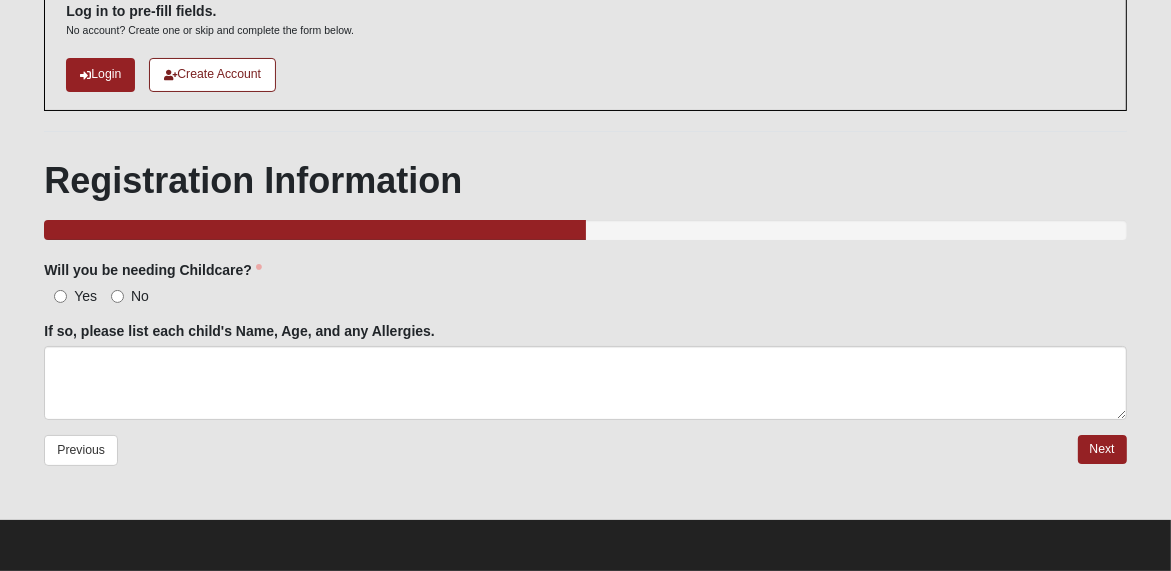scroll, scrollTop: 0, scrollLeft: 0, axis: both 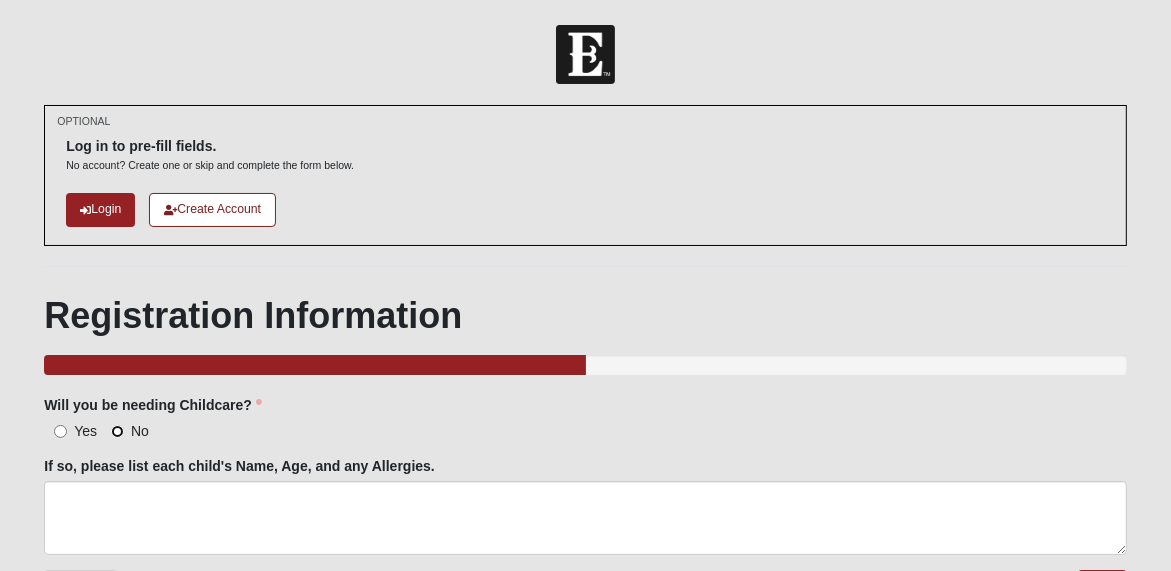 click on "No" at bounding box center (117, 431) 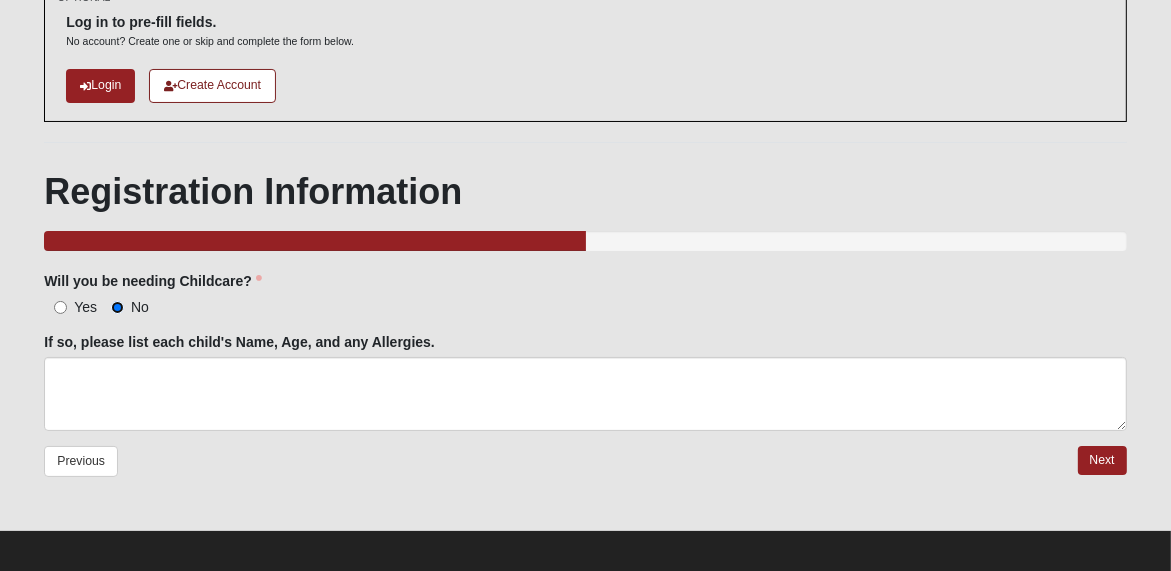 scroll, scrollTop: 133, scrollLeft: 0, axis: vertical 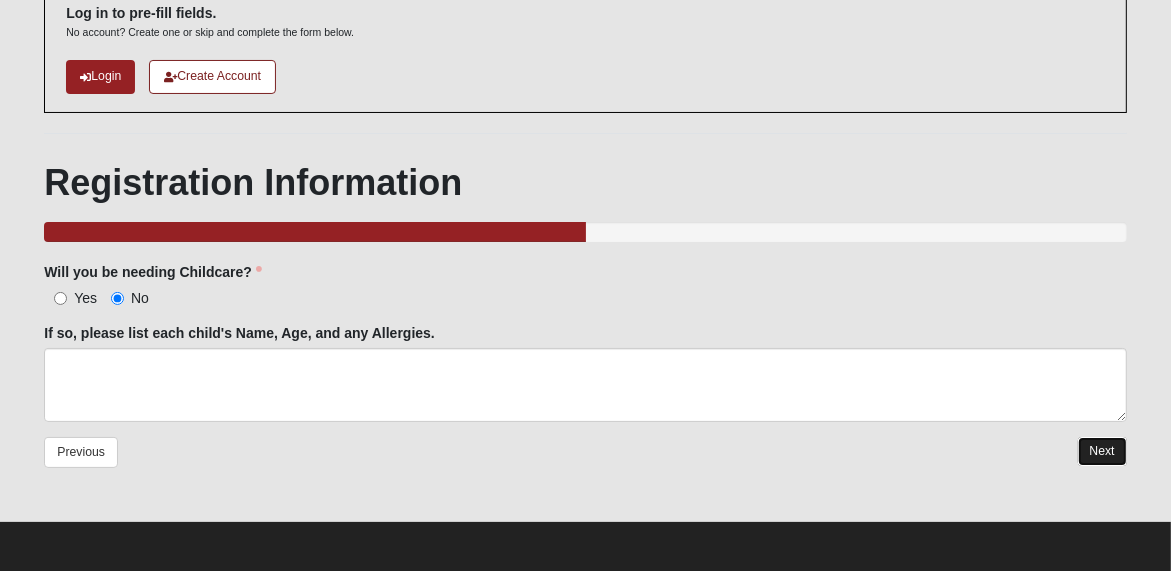 click on "Next" at bounding box center (1102, 451) 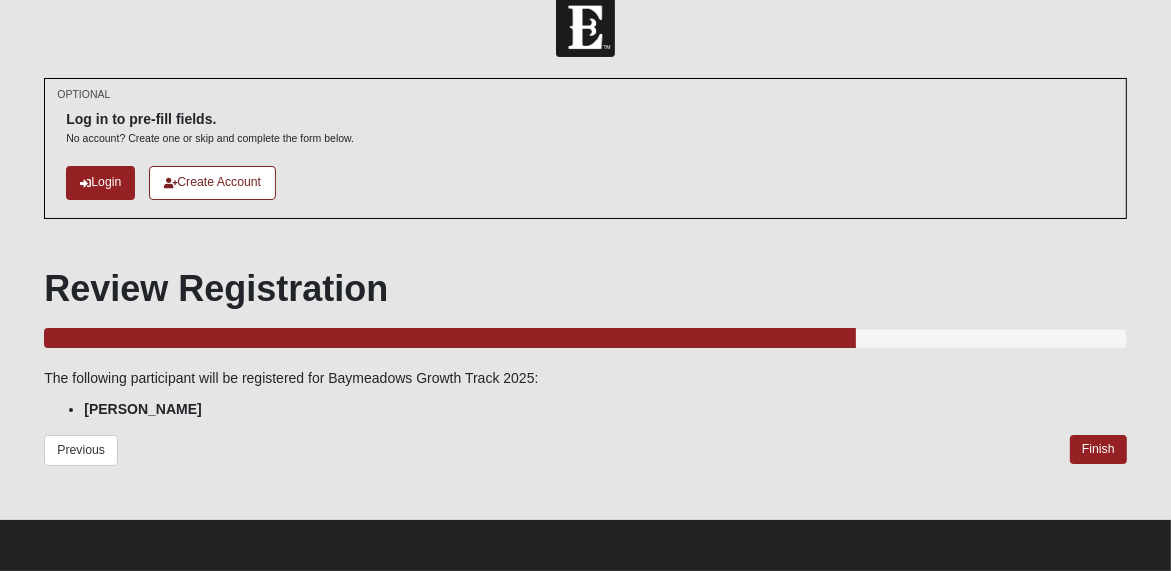 scroll, scrollTop: 26, scrollLeft: 0, axis: vertical 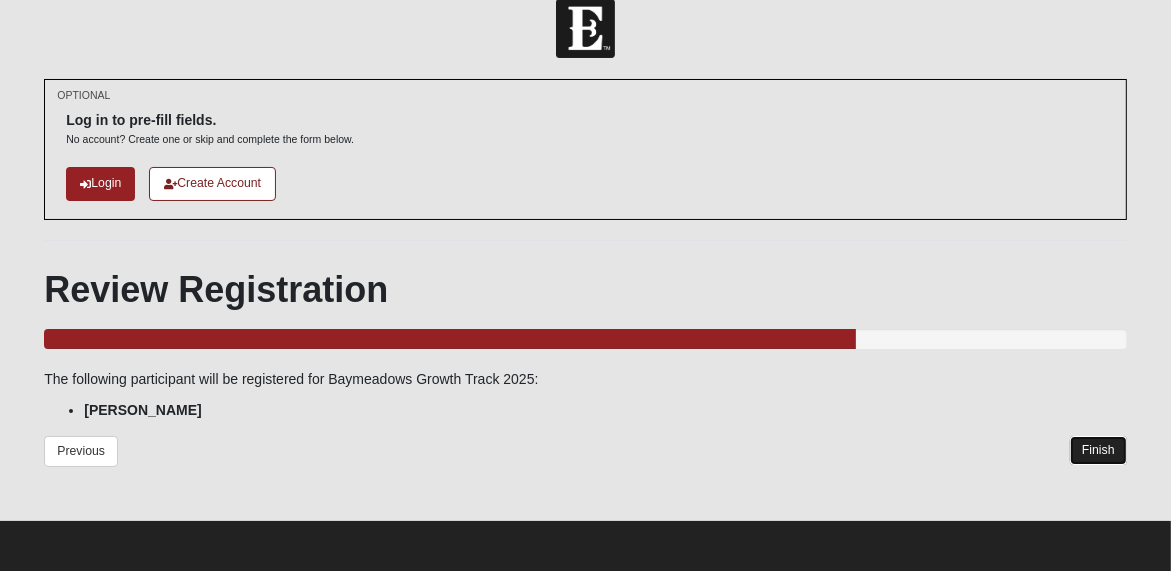 click on "Finish" at bounding box center (1098, 450) 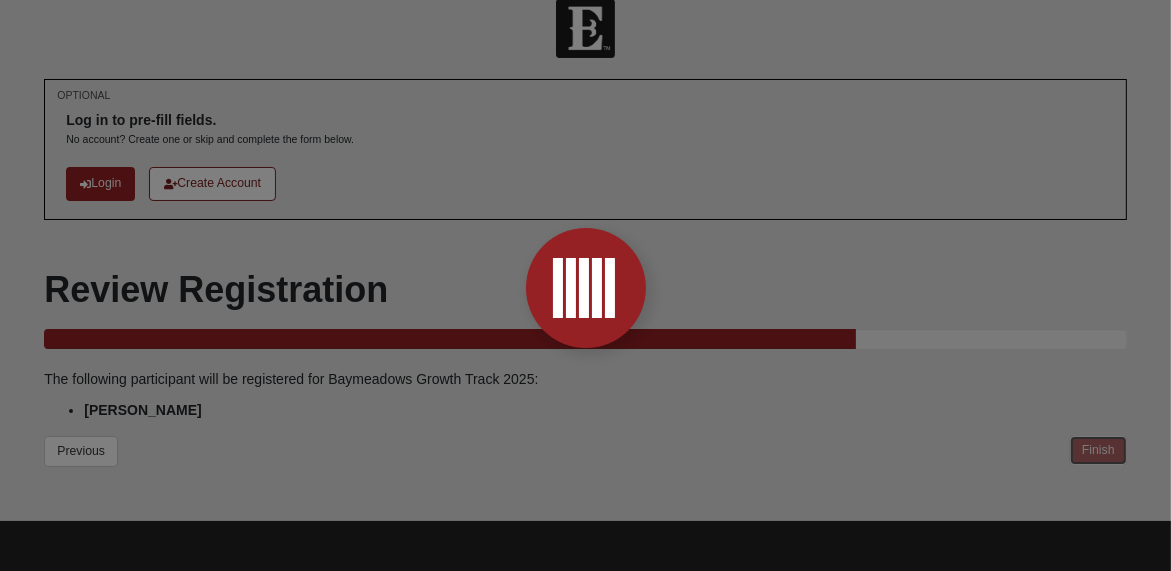 scroll, scrollTop: 0, scrollLeft: 0, axis: both 